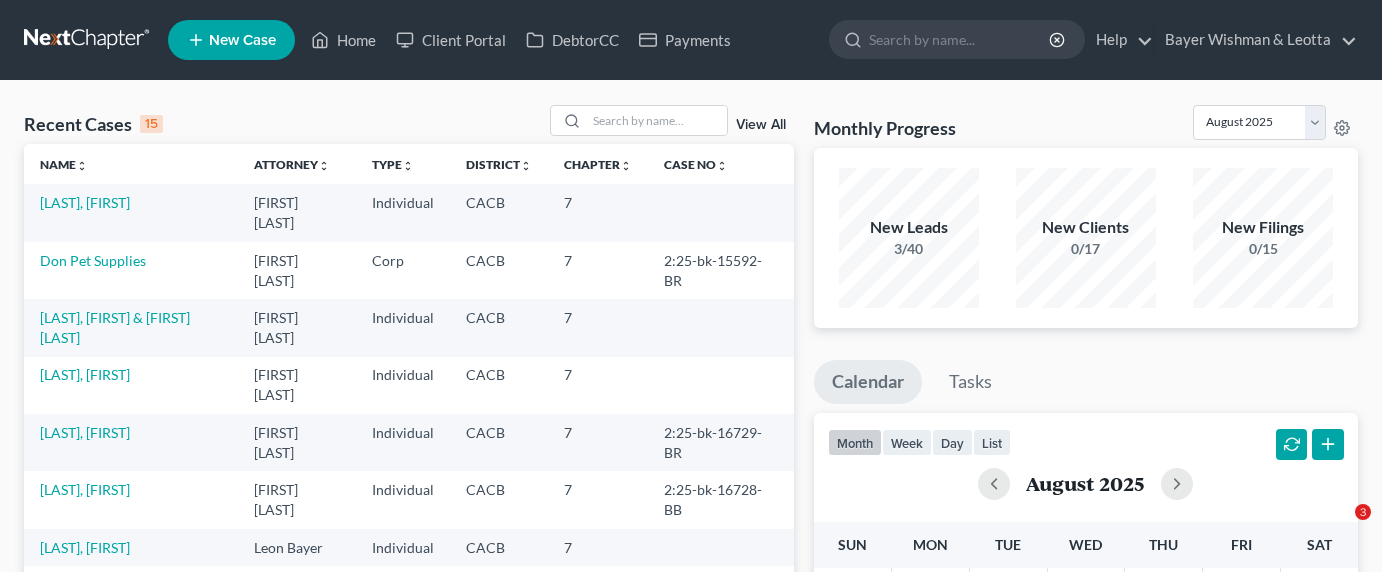 scroll, scrollTop: 0, scrollLeft: 0, axis: both 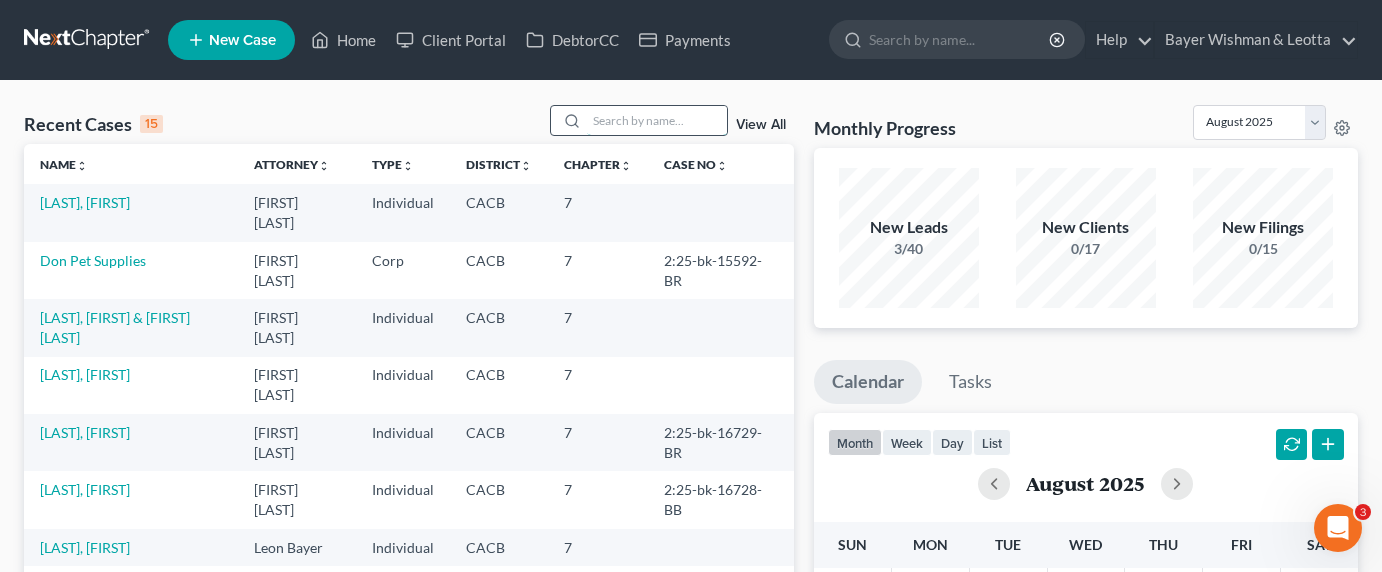 click at bounding box center (657, 120) 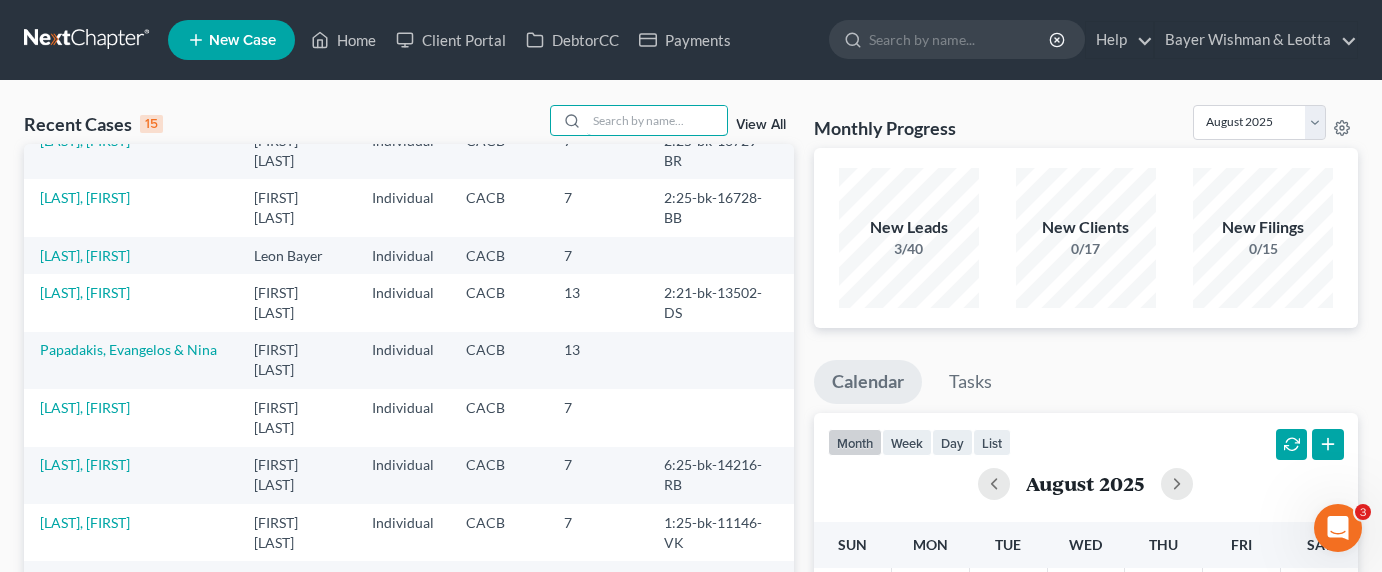 scroll, scrollTop: 300, scrollLeft: 0, axis: vertical 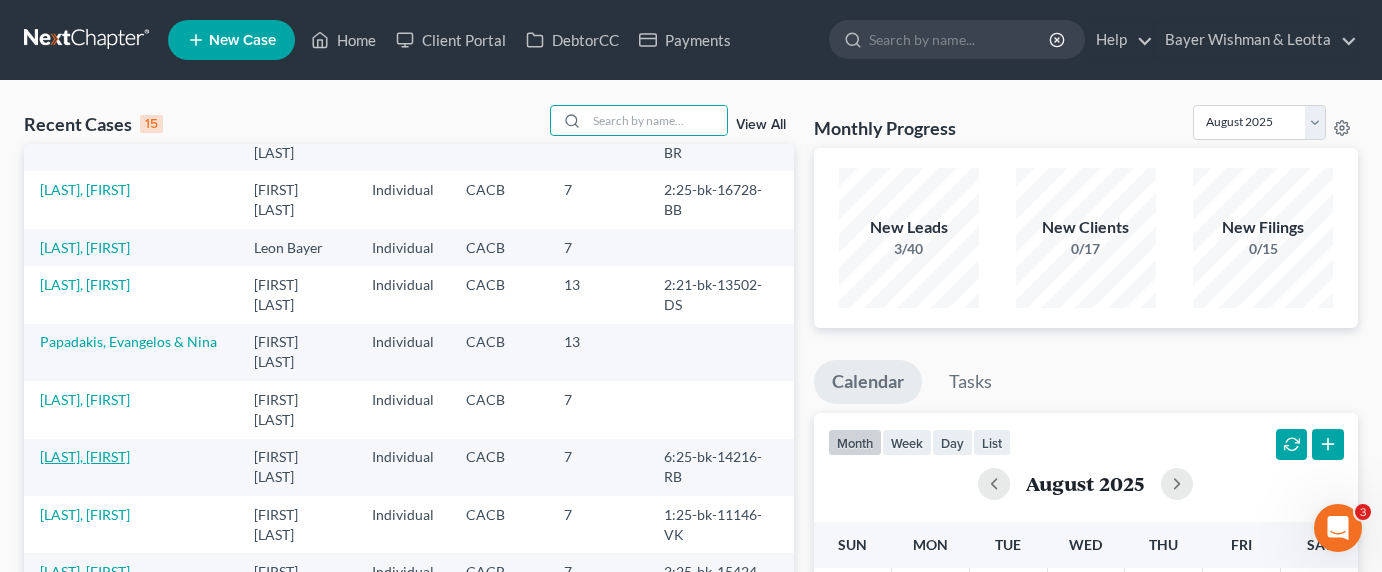 click on "[LAST], [FIRST]" at bounding box center (85, 456) 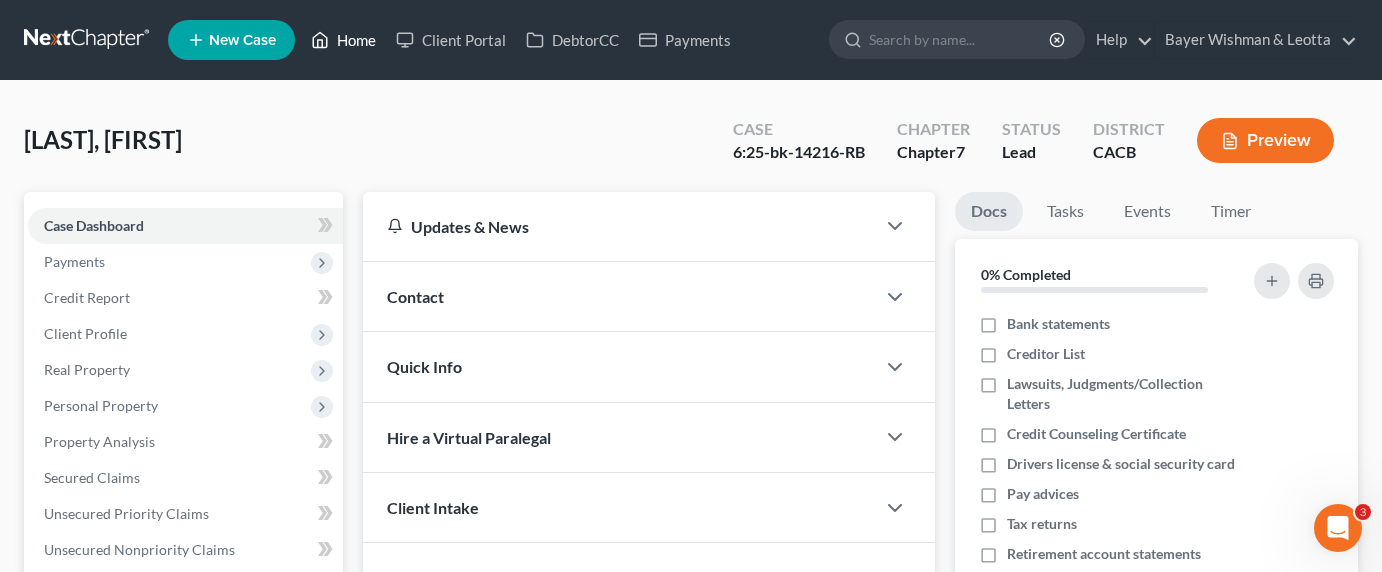 click on "Home" at bounding box center [343, 40] 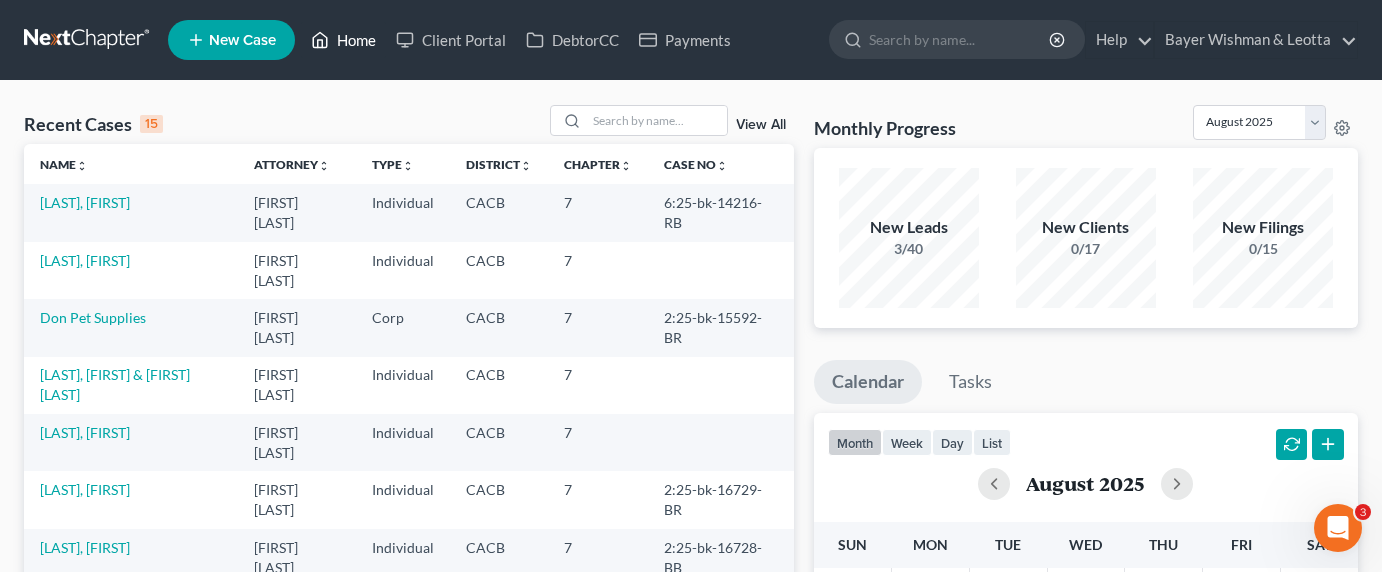 click on "Home" at bounding box center (343, 40) 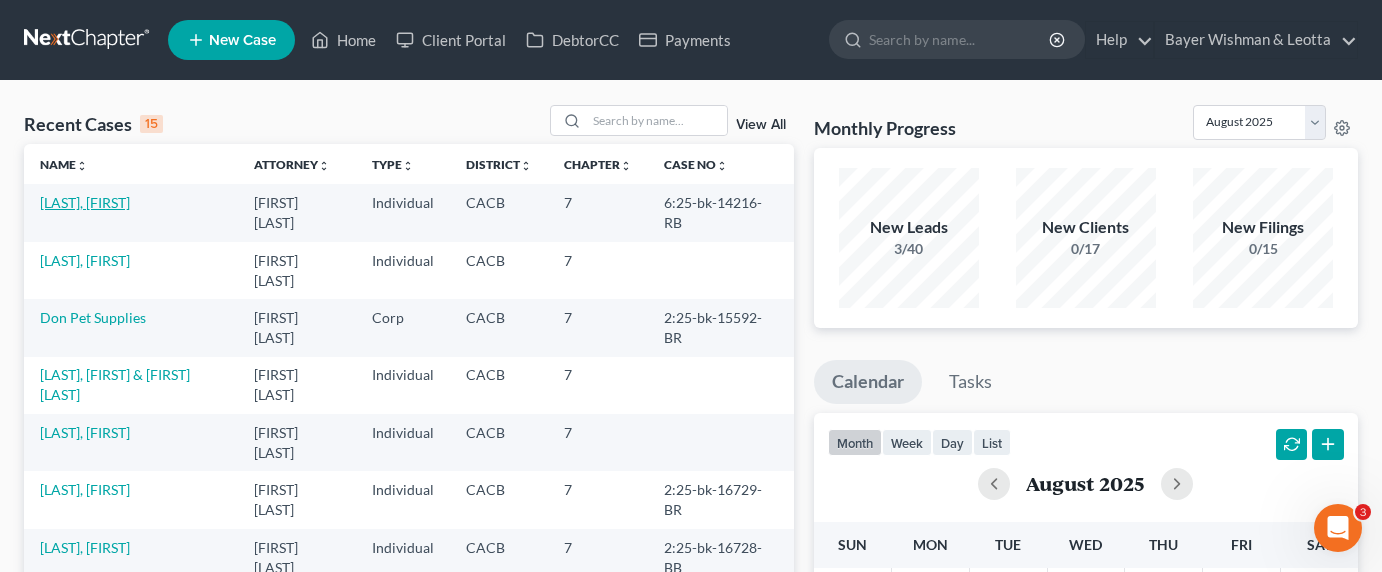 click on "[LAST], [FIRST]" at bounding box center [85, 202] 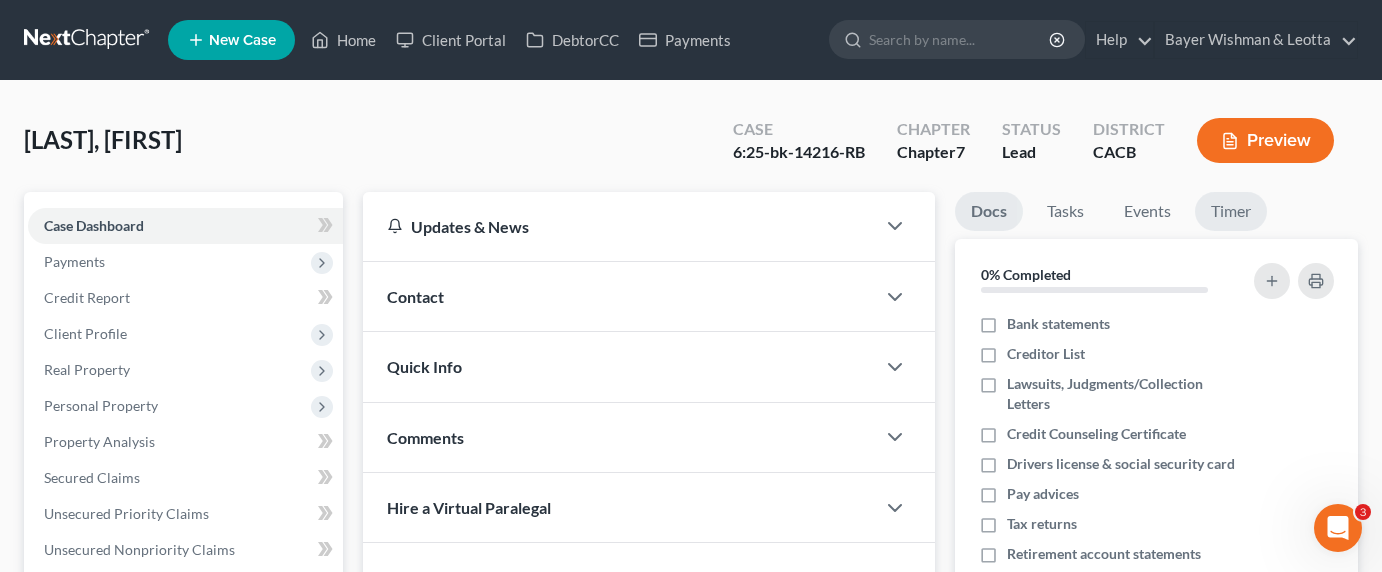 click on "Timer" at bounding box center [1231, 211] 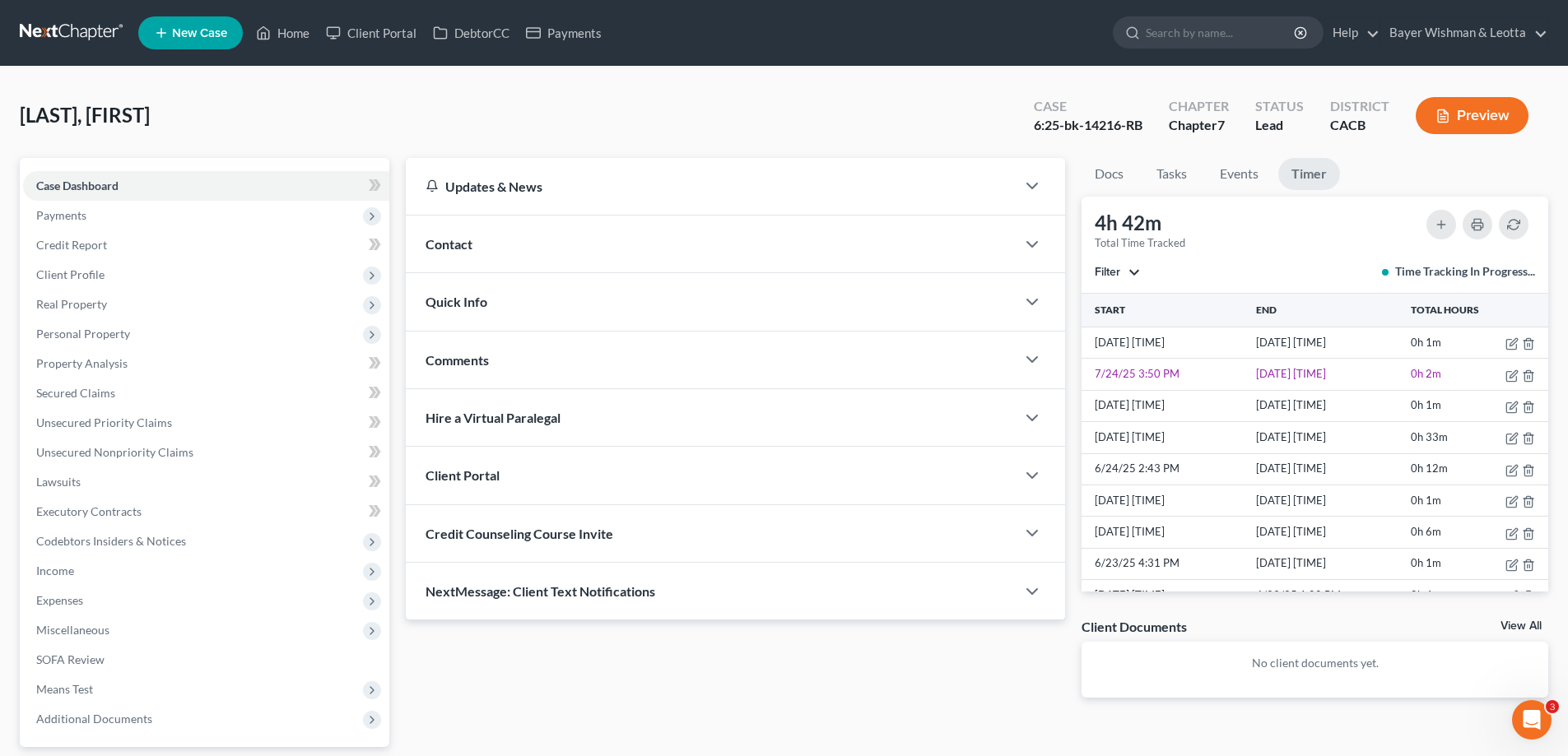 click on "Filter" at bounding box center [1117, 272] 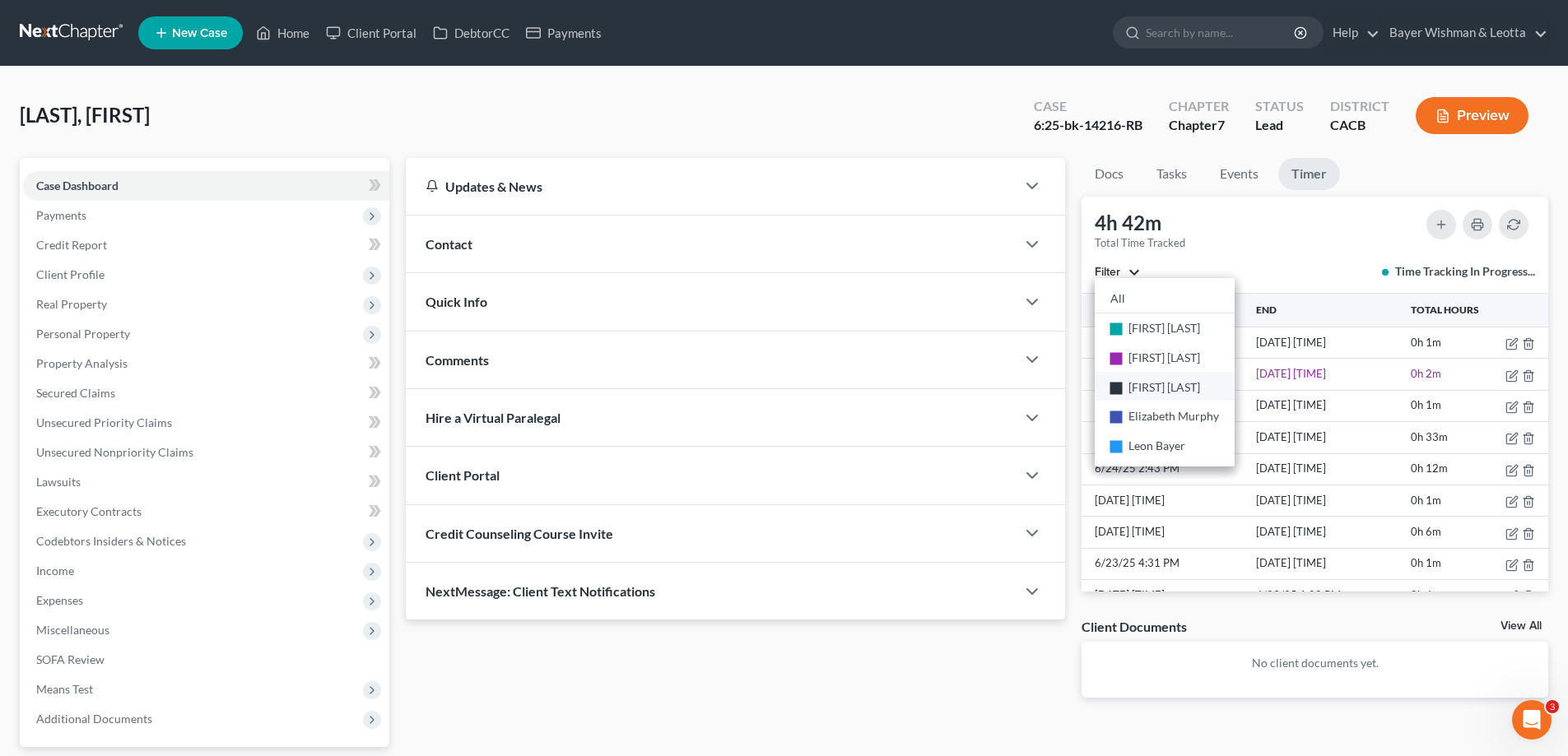 click on "stop [FIRST] [LAST]" at bounding box center (1165, 387) 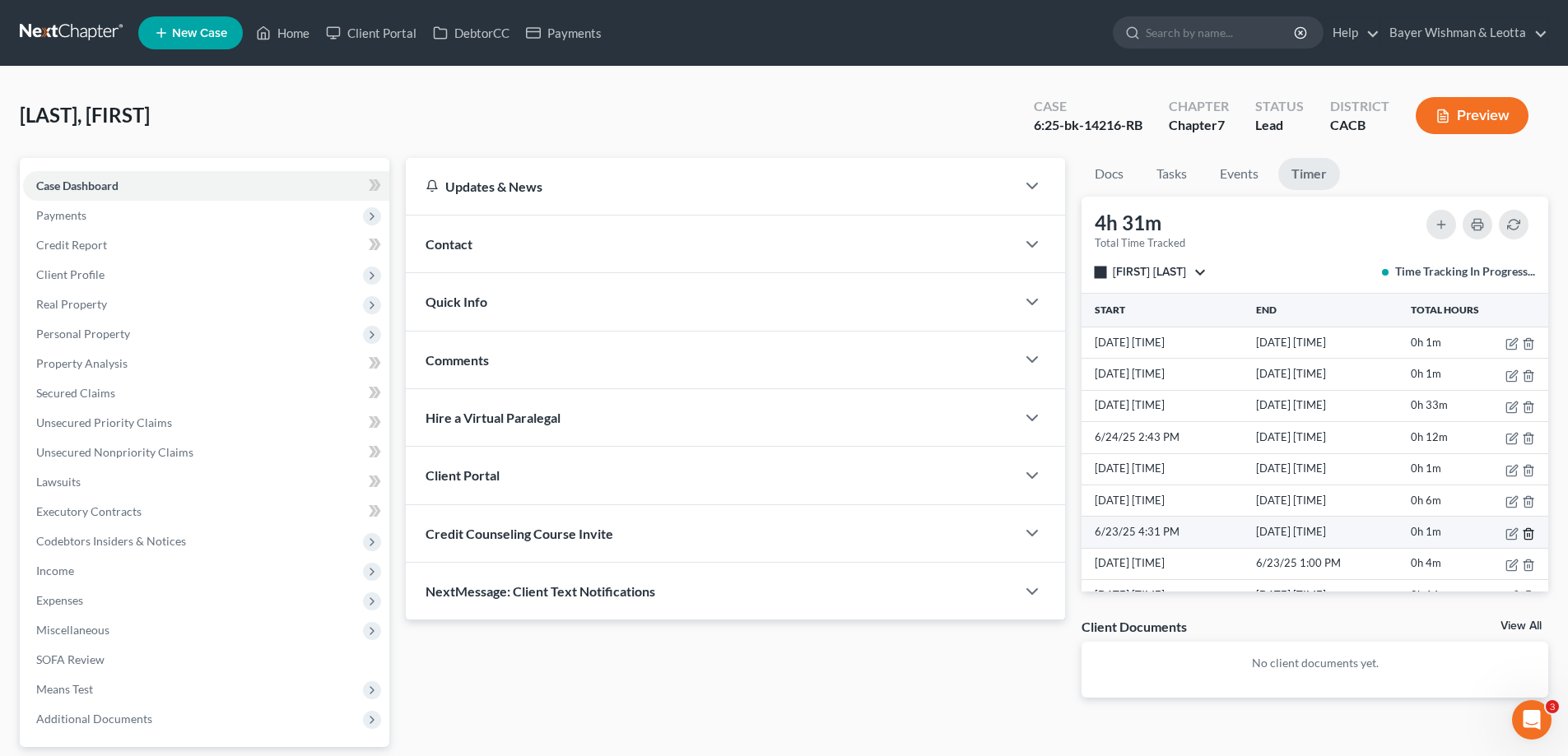 click 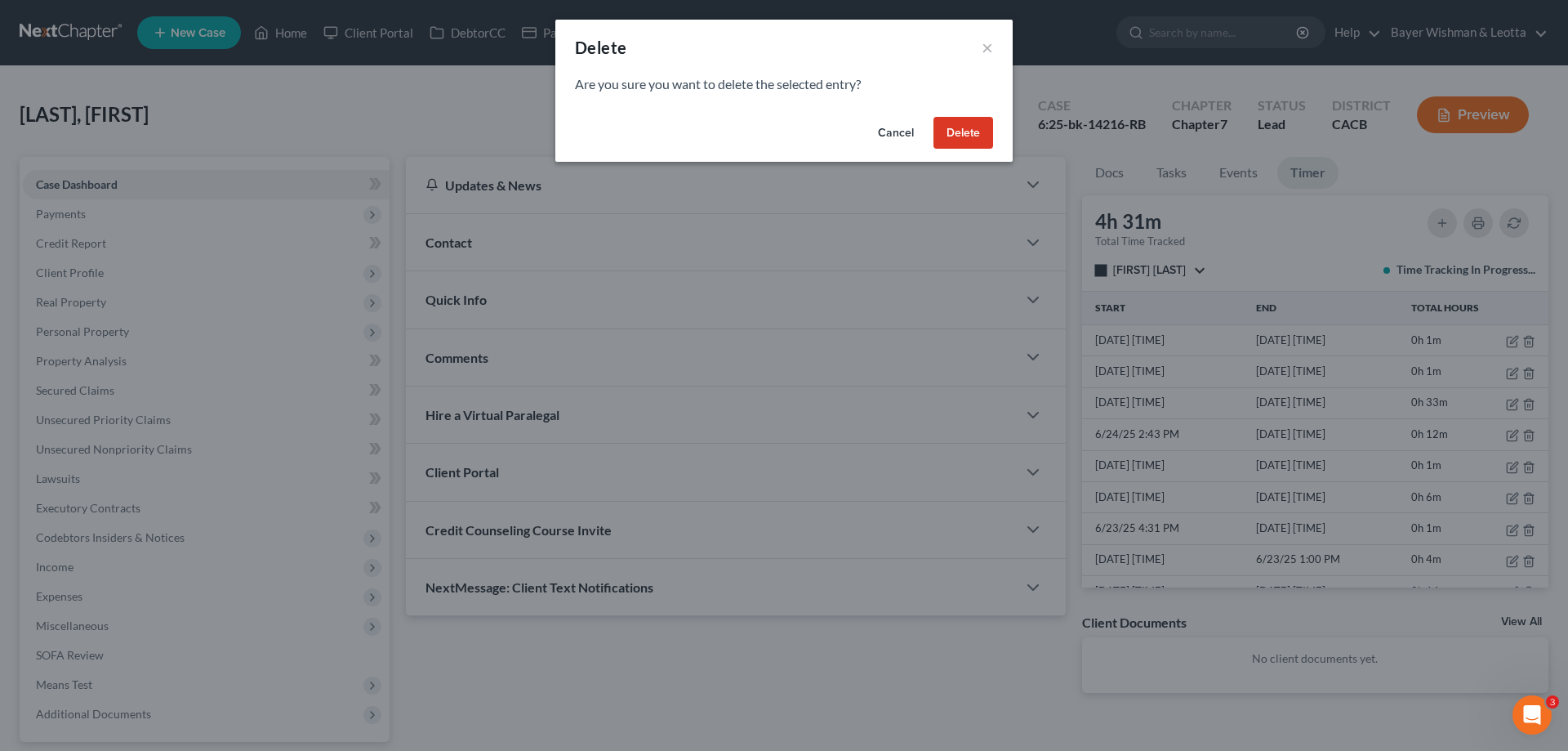 click on "Delete" at bounding box center (963, 133) 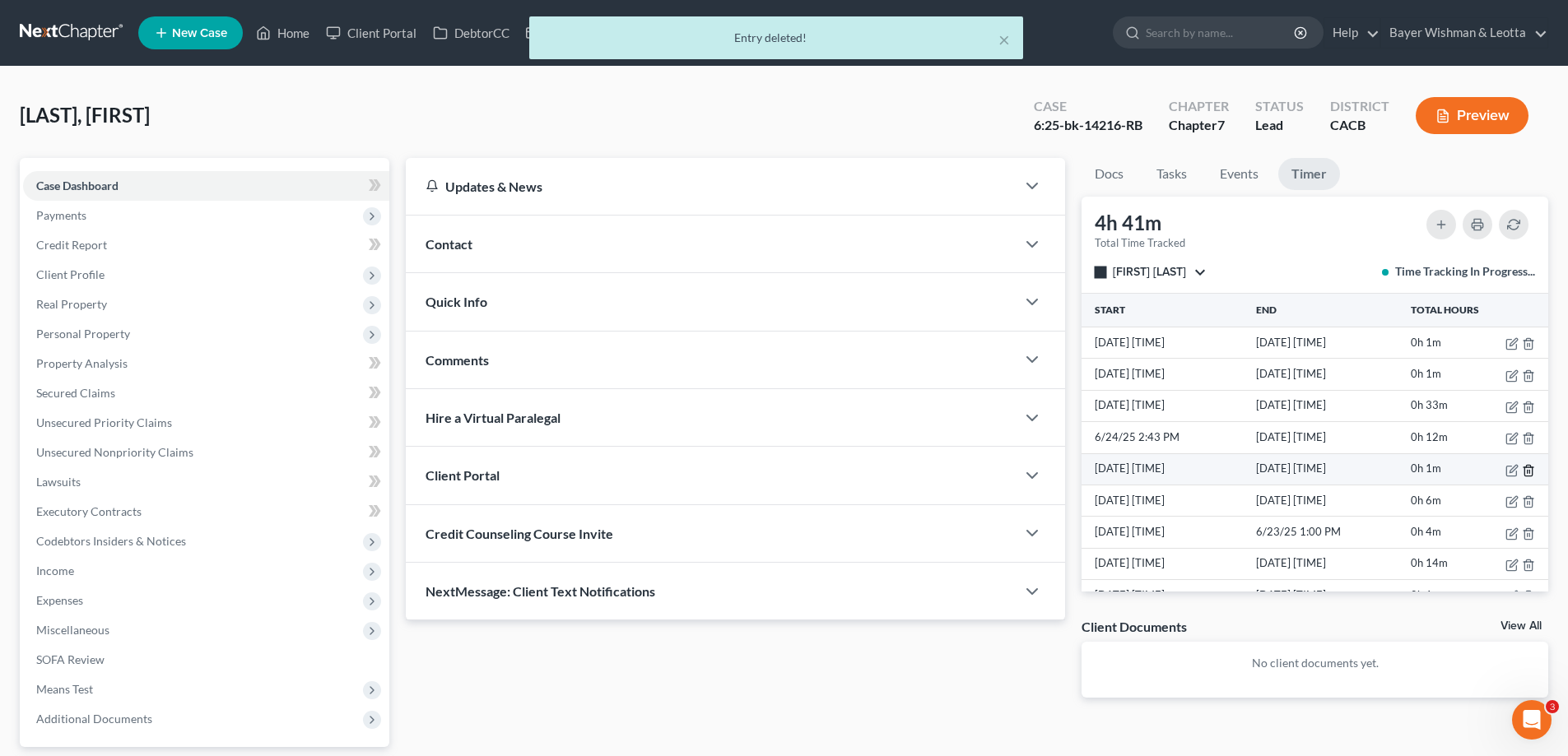 click 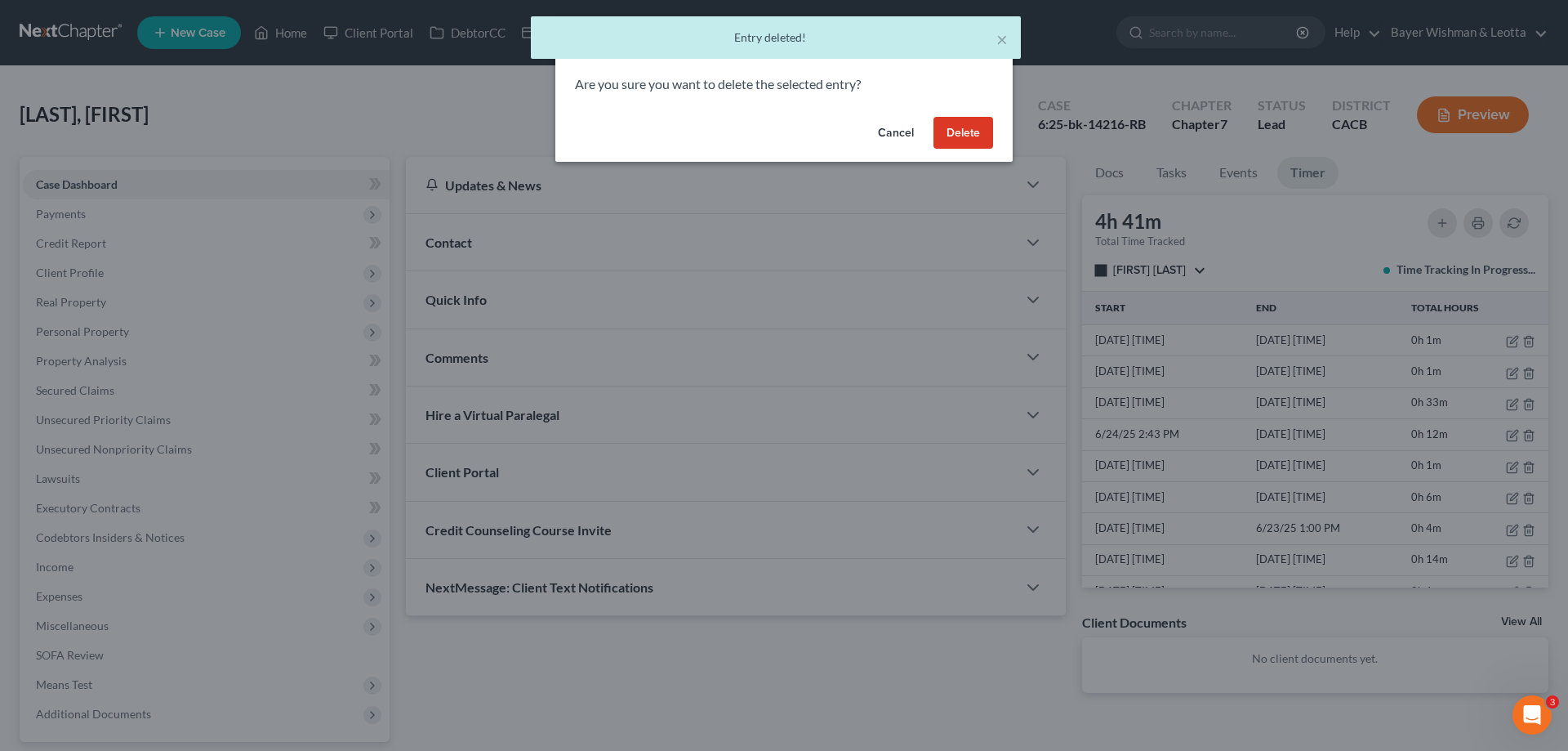 click on "Delete" at bounding box center [963, 133] 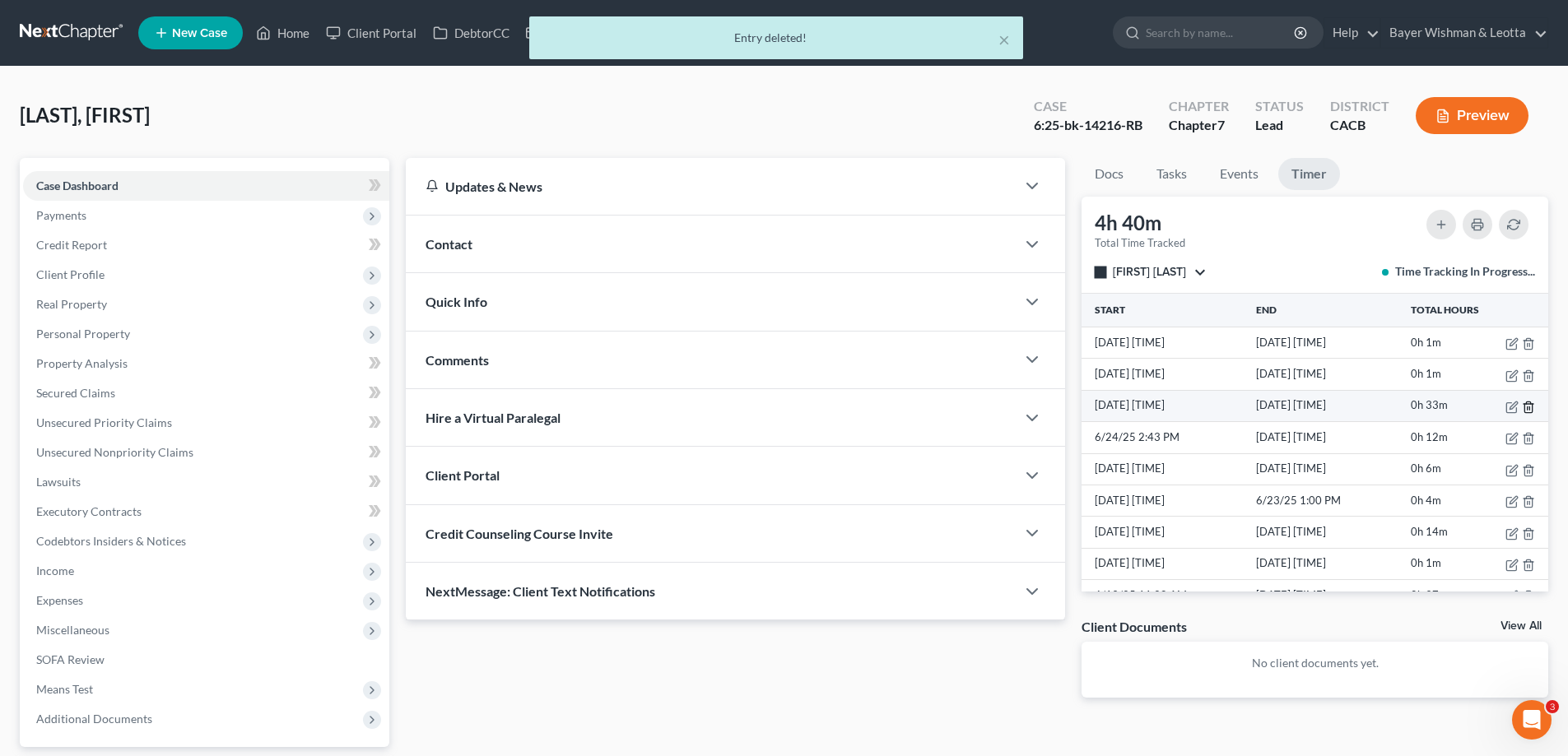 click 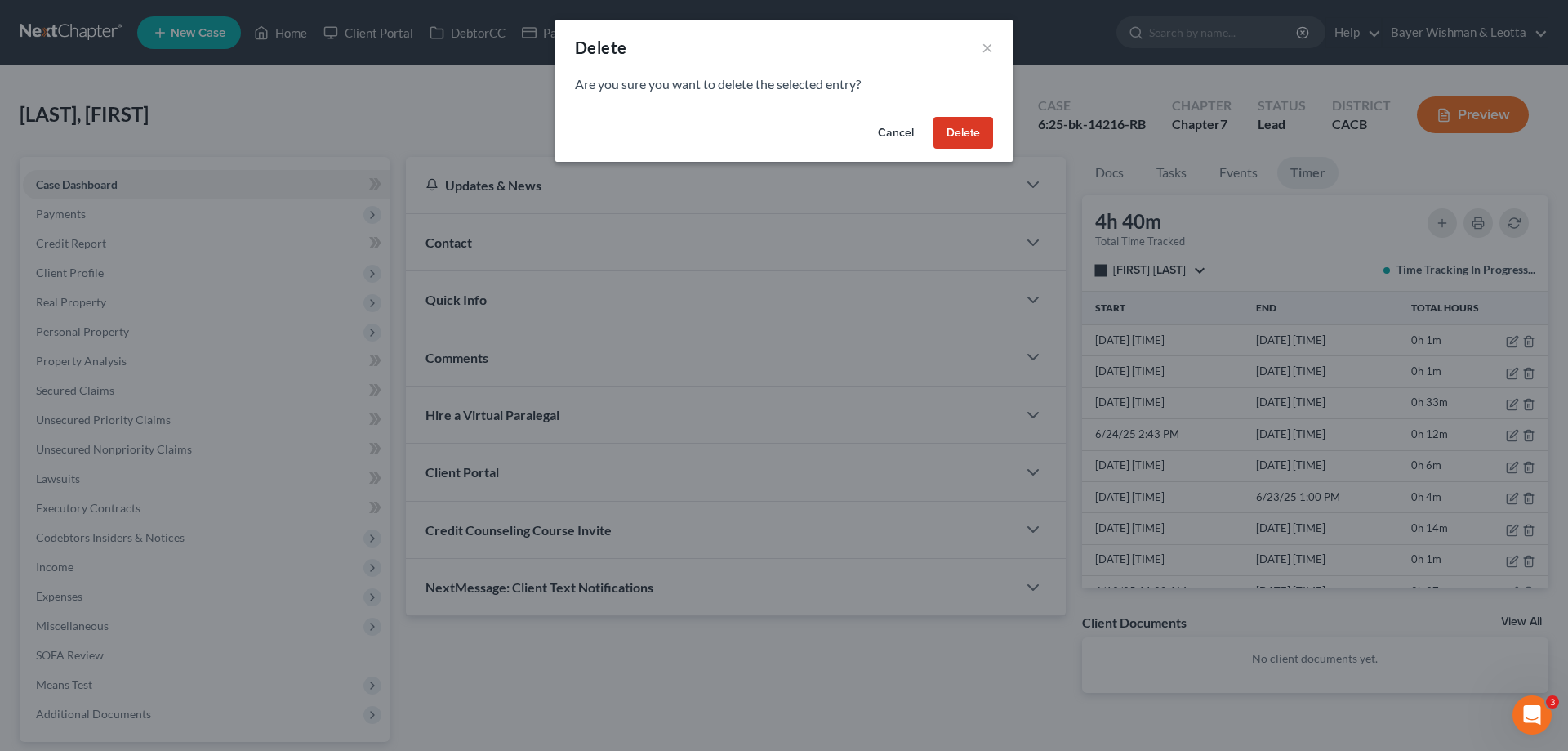click on "Cancel" at bounding box center [896, 133] 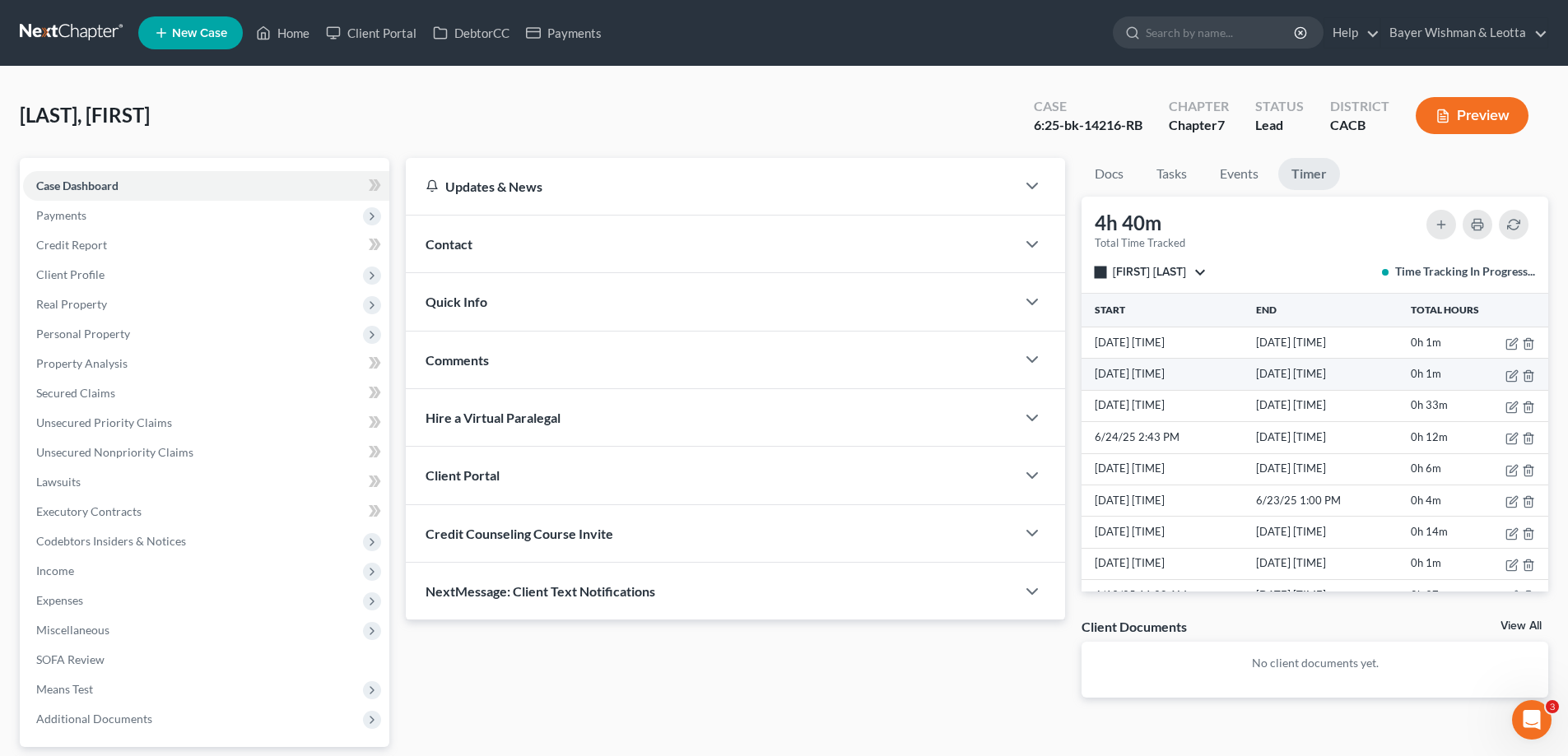 click at bounding box center [1512, 374] 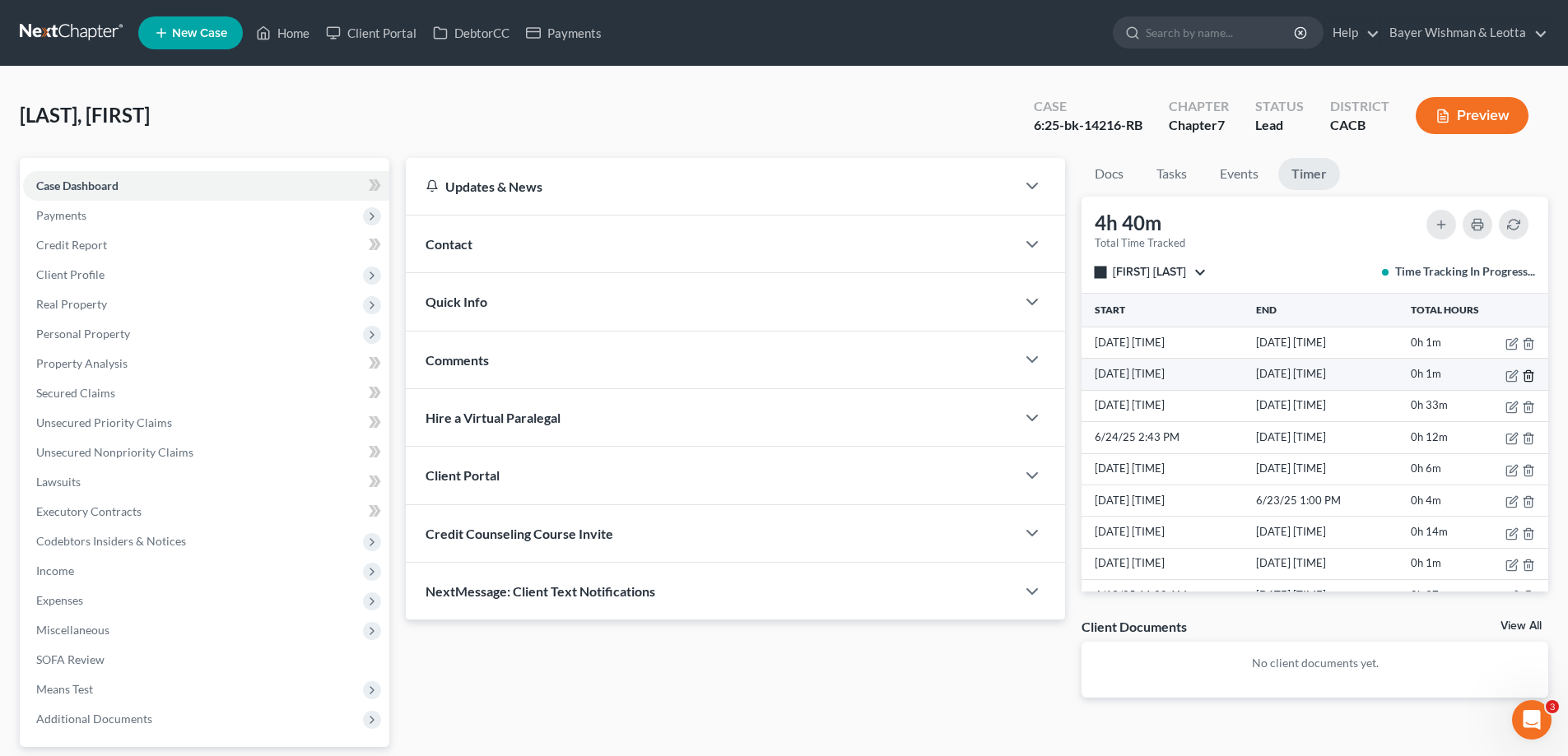 click 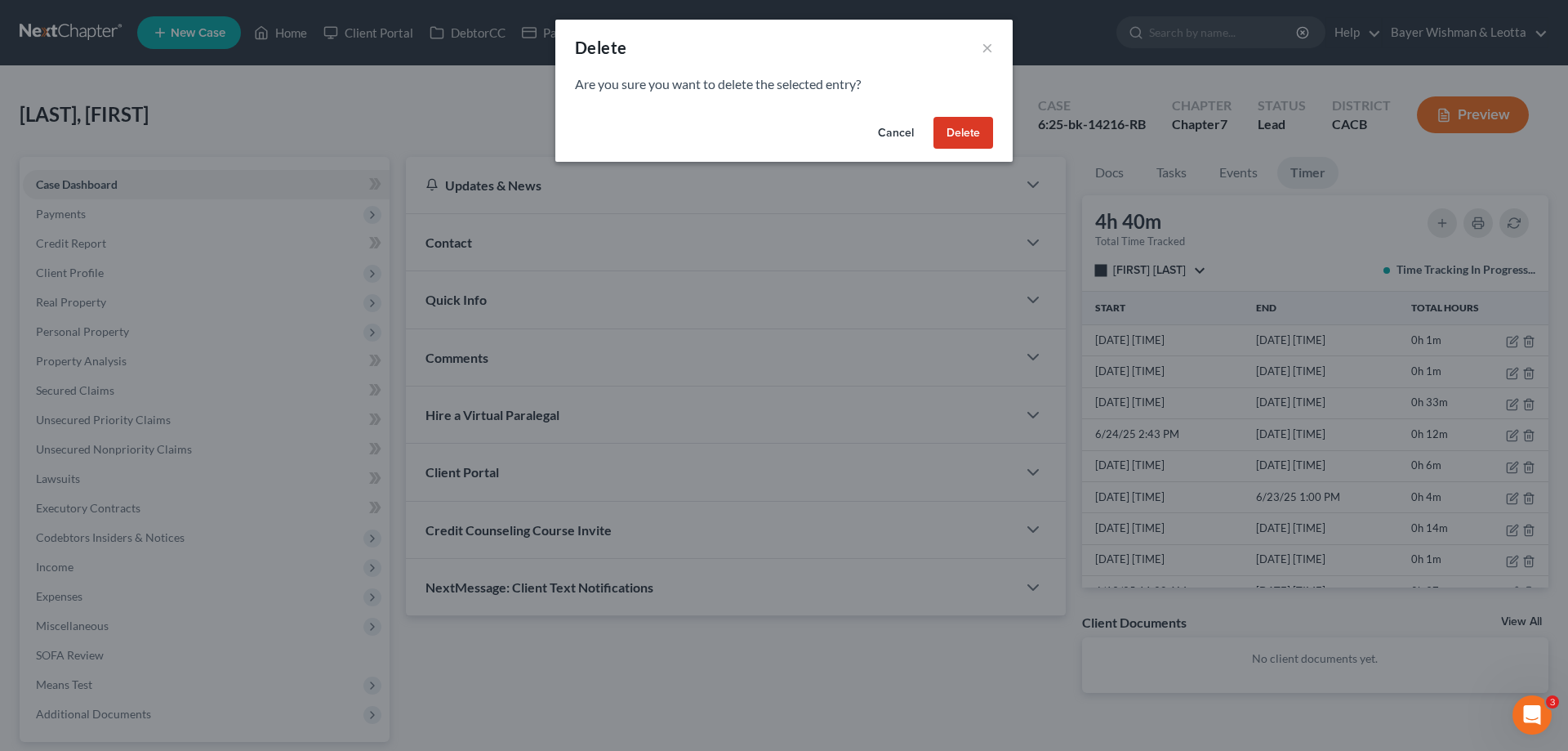 click on "Delete" at bounding box center (963, 133) 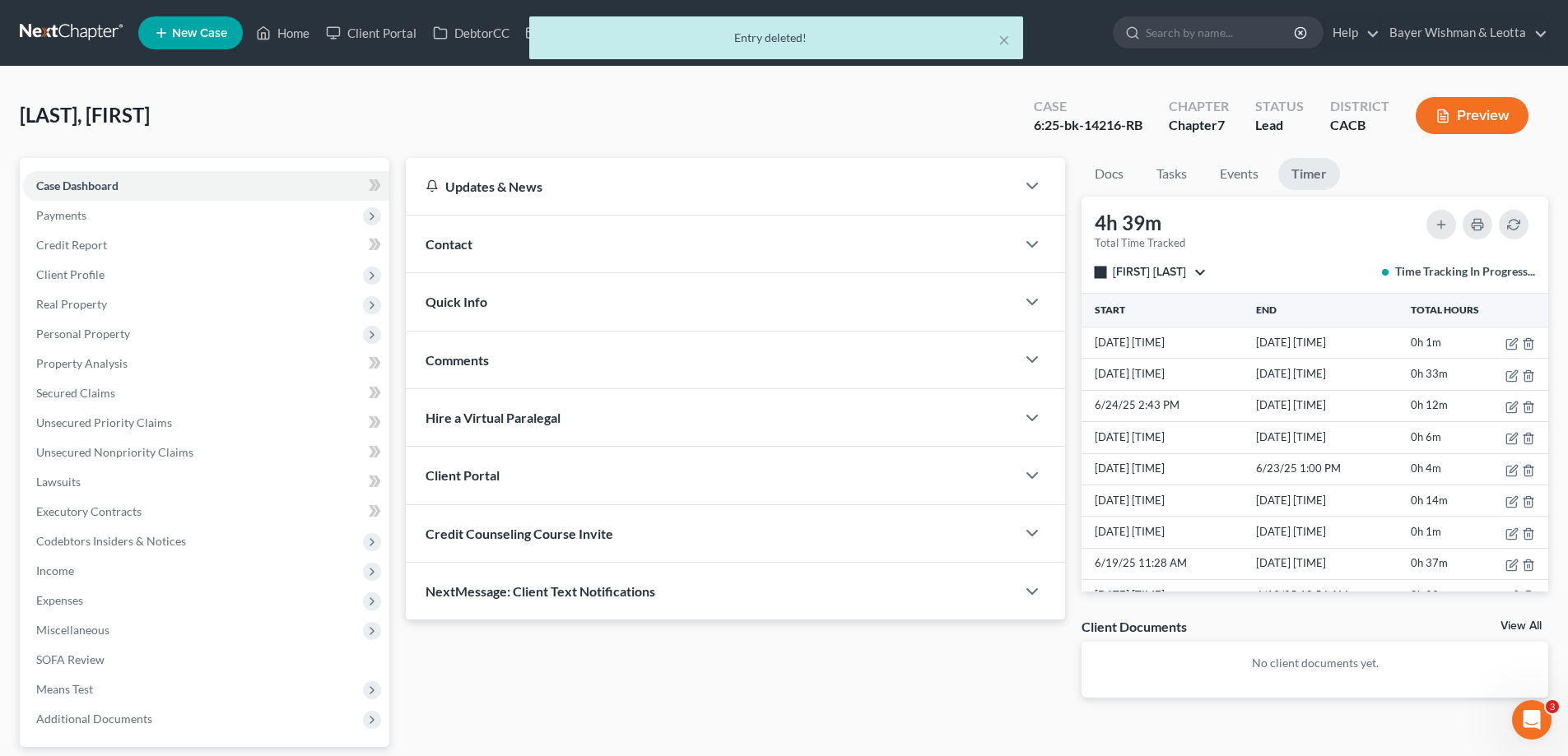 click on "[FIRST] [LAST]" at bounding box center [1149, 271] 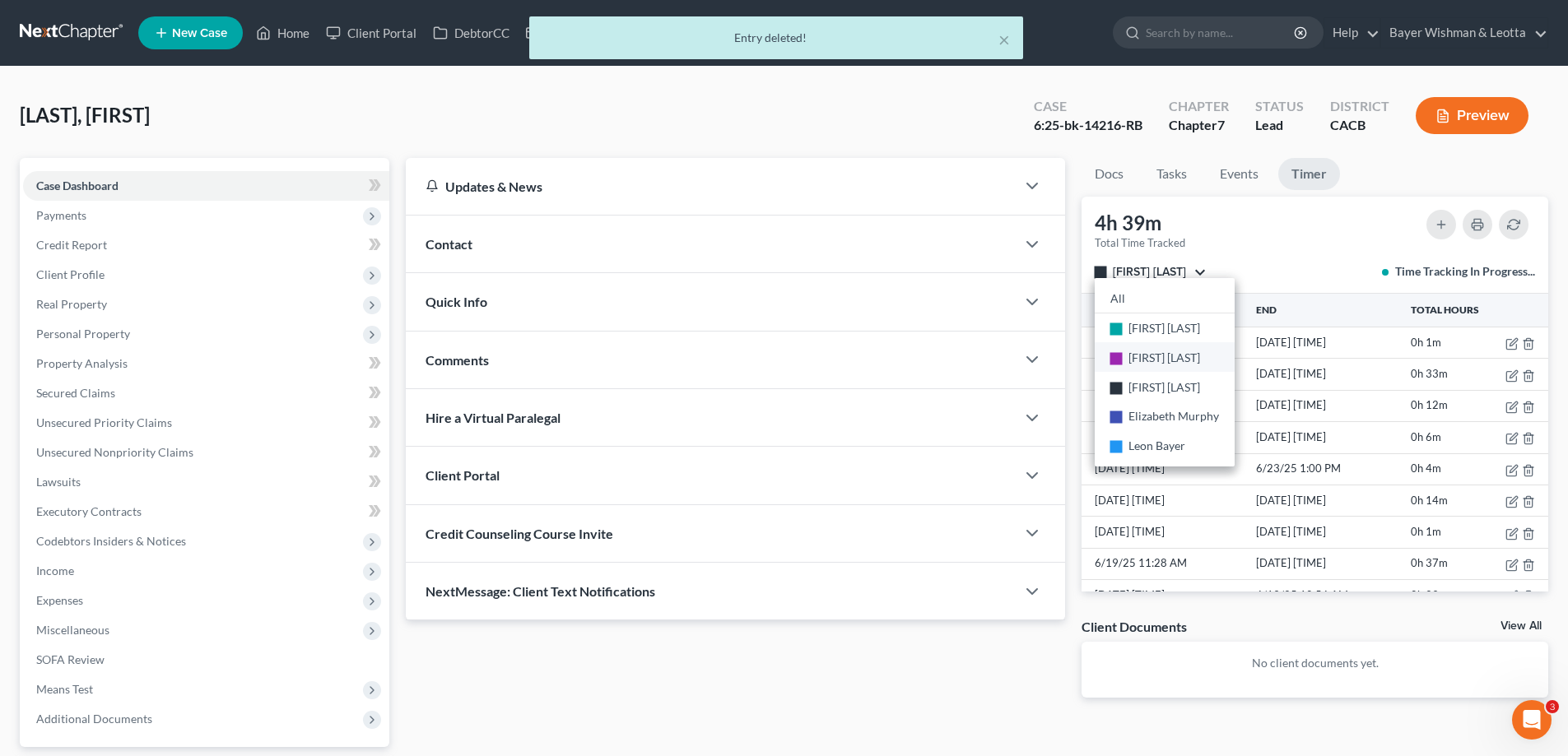 click on "[FIRST] [LAST]" at bounding box center (1165, 357) 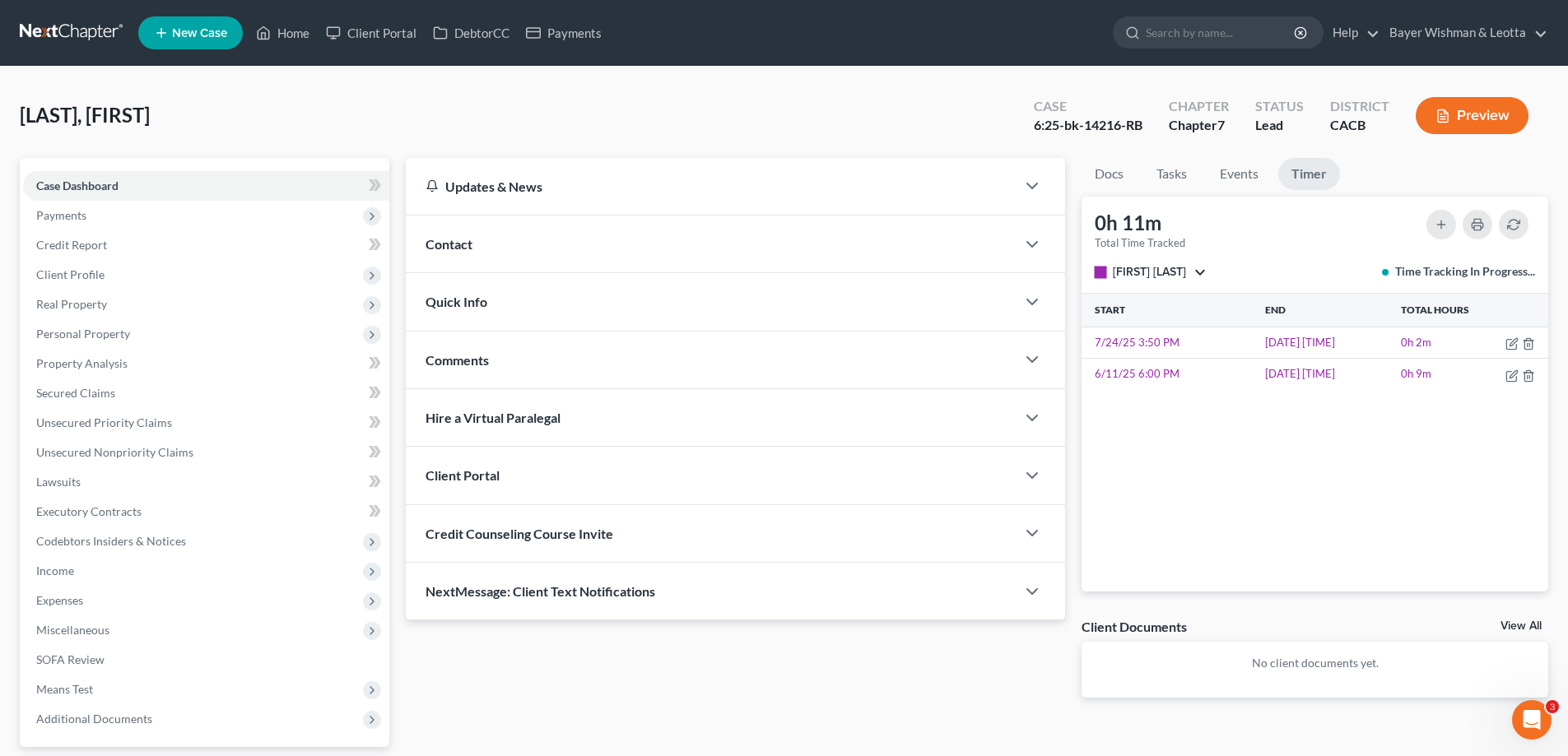 click on "[FIRST] [LAST]" at bounding box center (1149, 271) 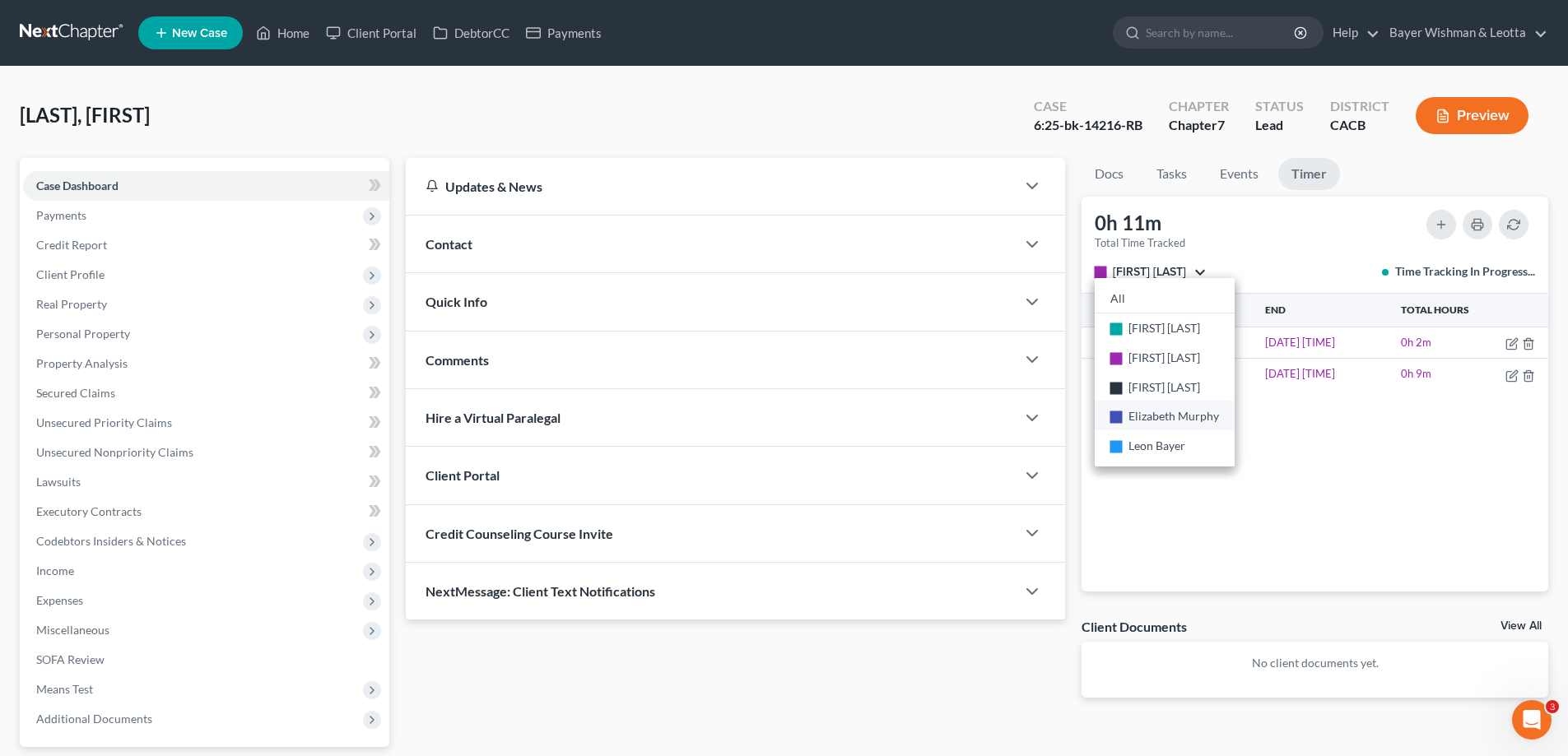 click on "Elizabeth Murphy" at bounding box center [1175, 415] 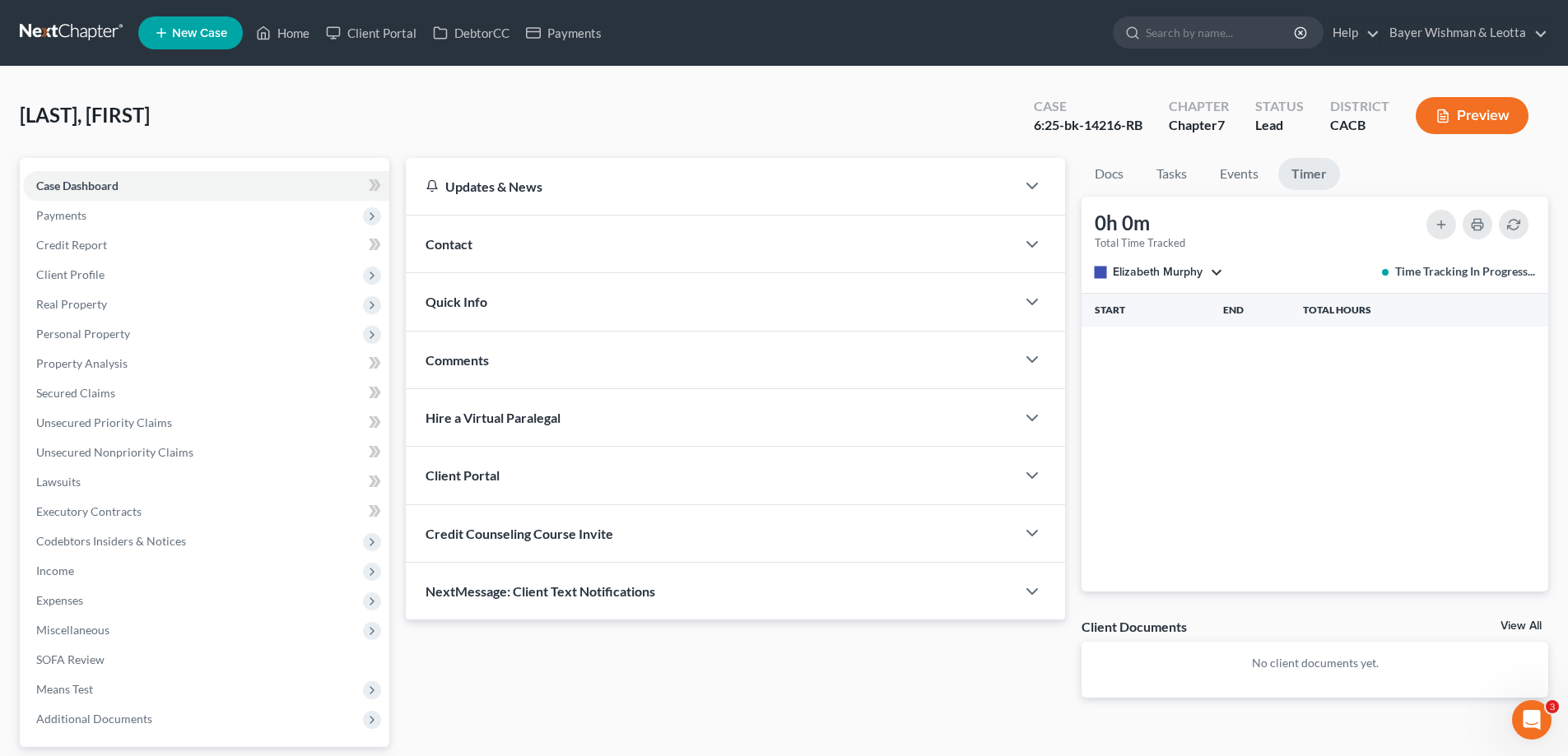 click on "stop [FIRST] [LAST]" at bounding box center (1158, 272) 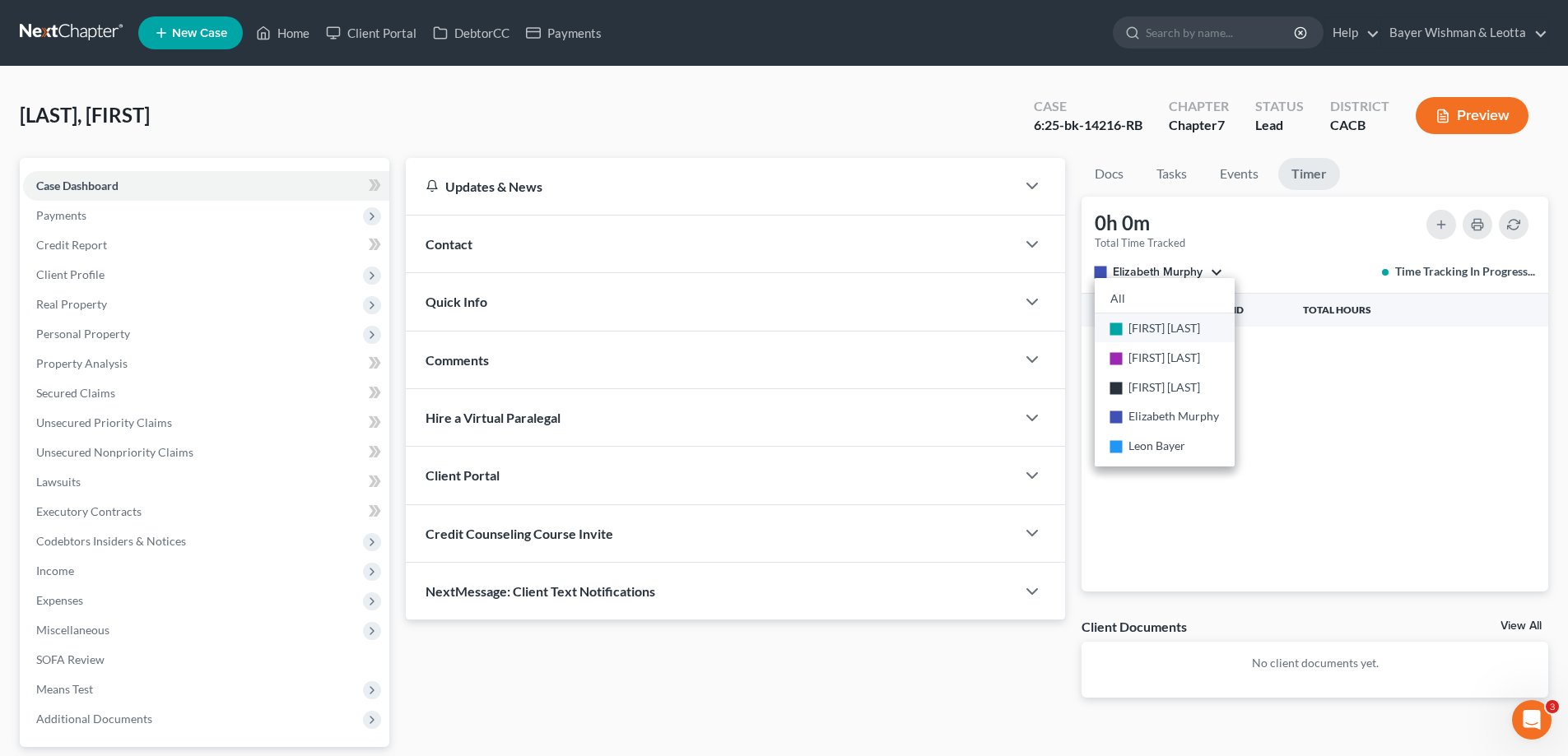 click on "[FIRST] [LAST]" at bounding box center (1165, 327) 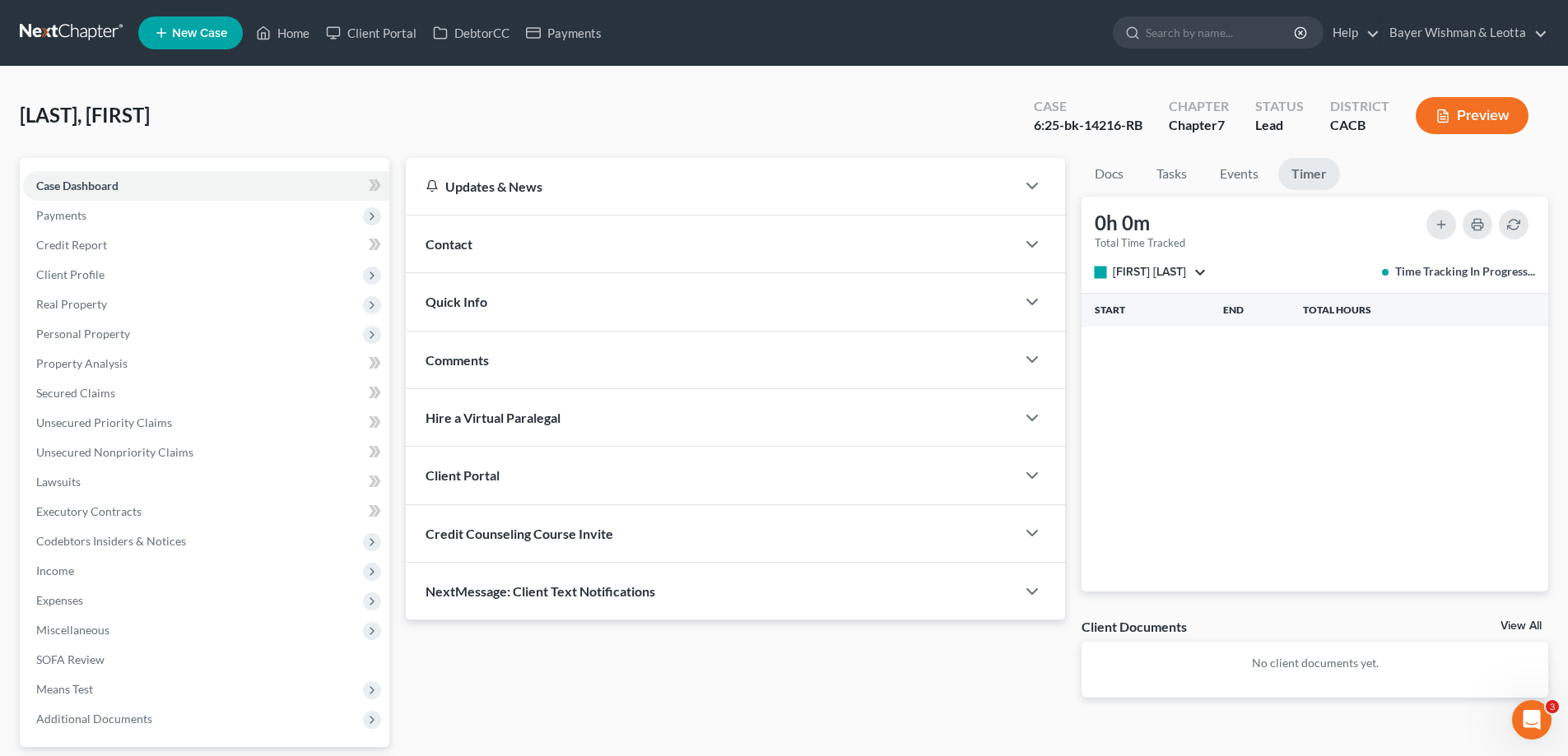 click on "[FIRST] [LAST]" at bounding box center [1149, 271] 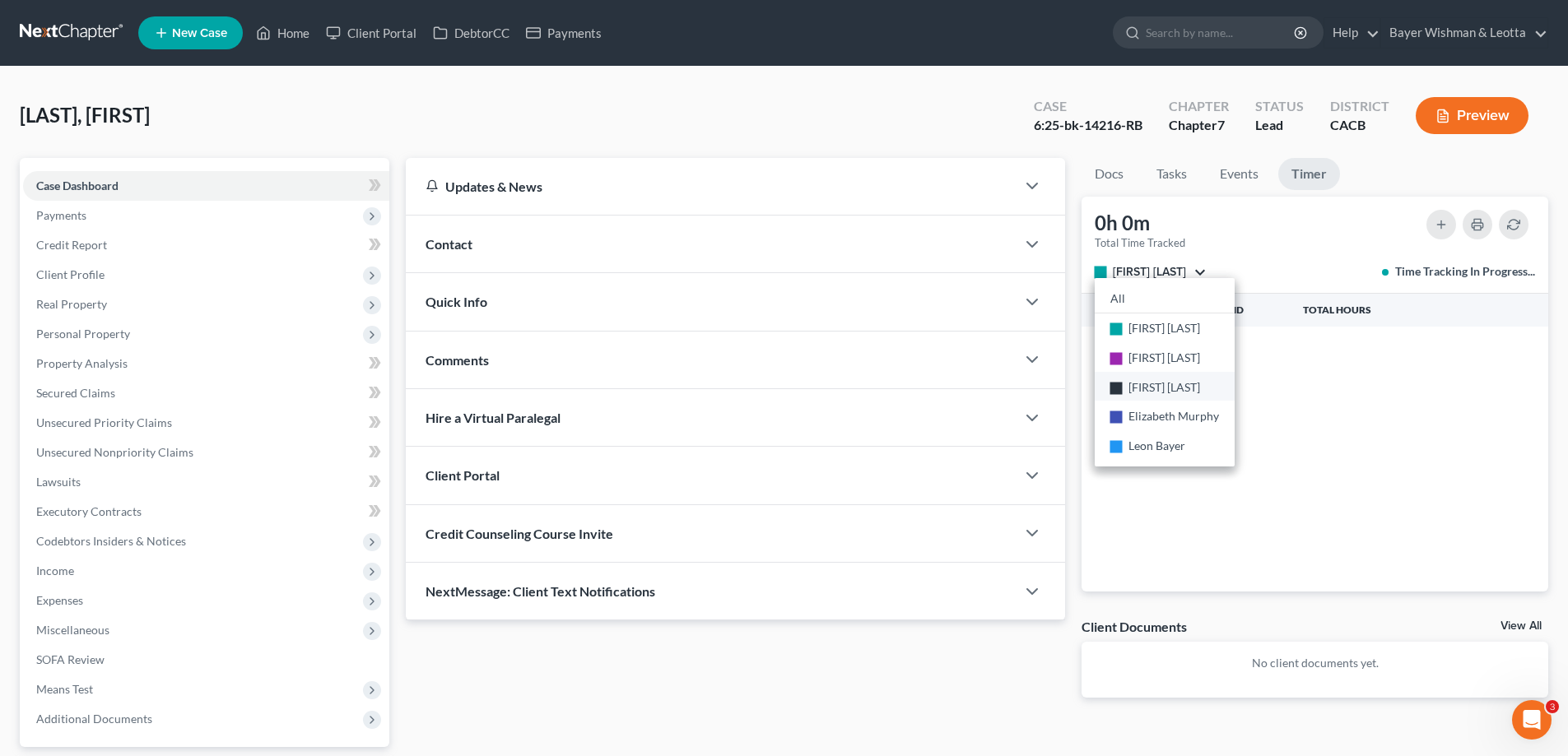 click on "[FIRST] [LAST]" at bounding box center [1165, 387] 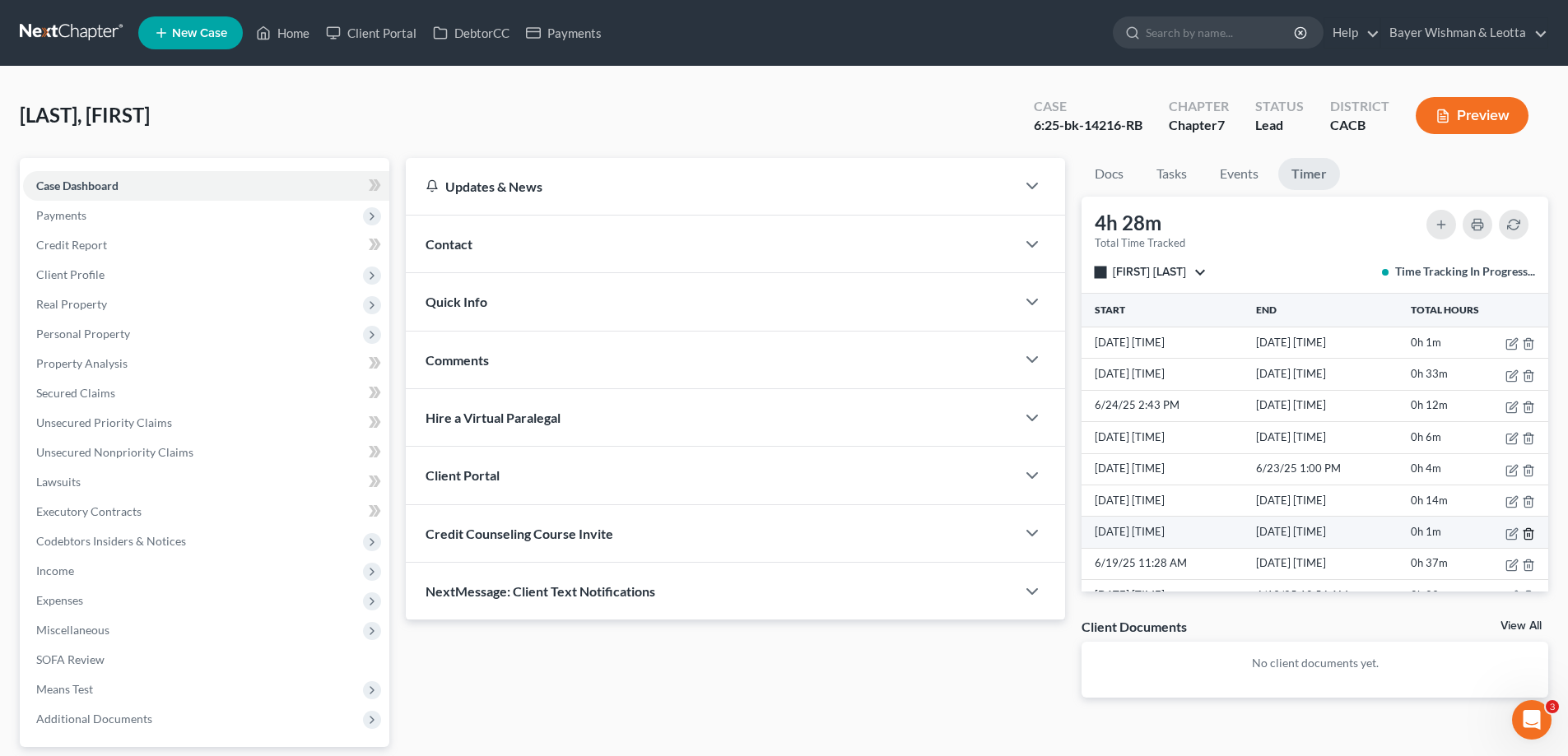 click 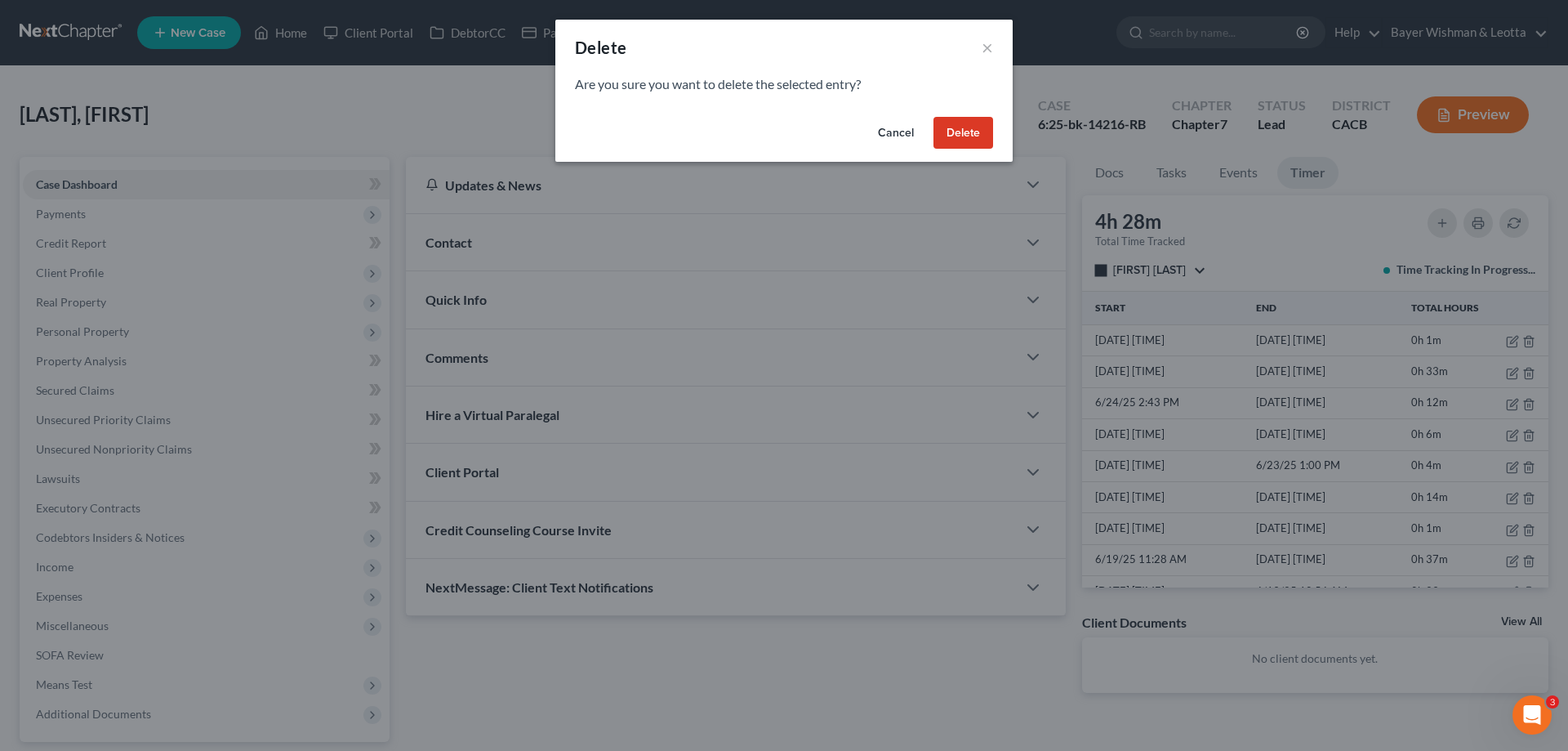 click on "Delete" at bounding box center (963, 133) 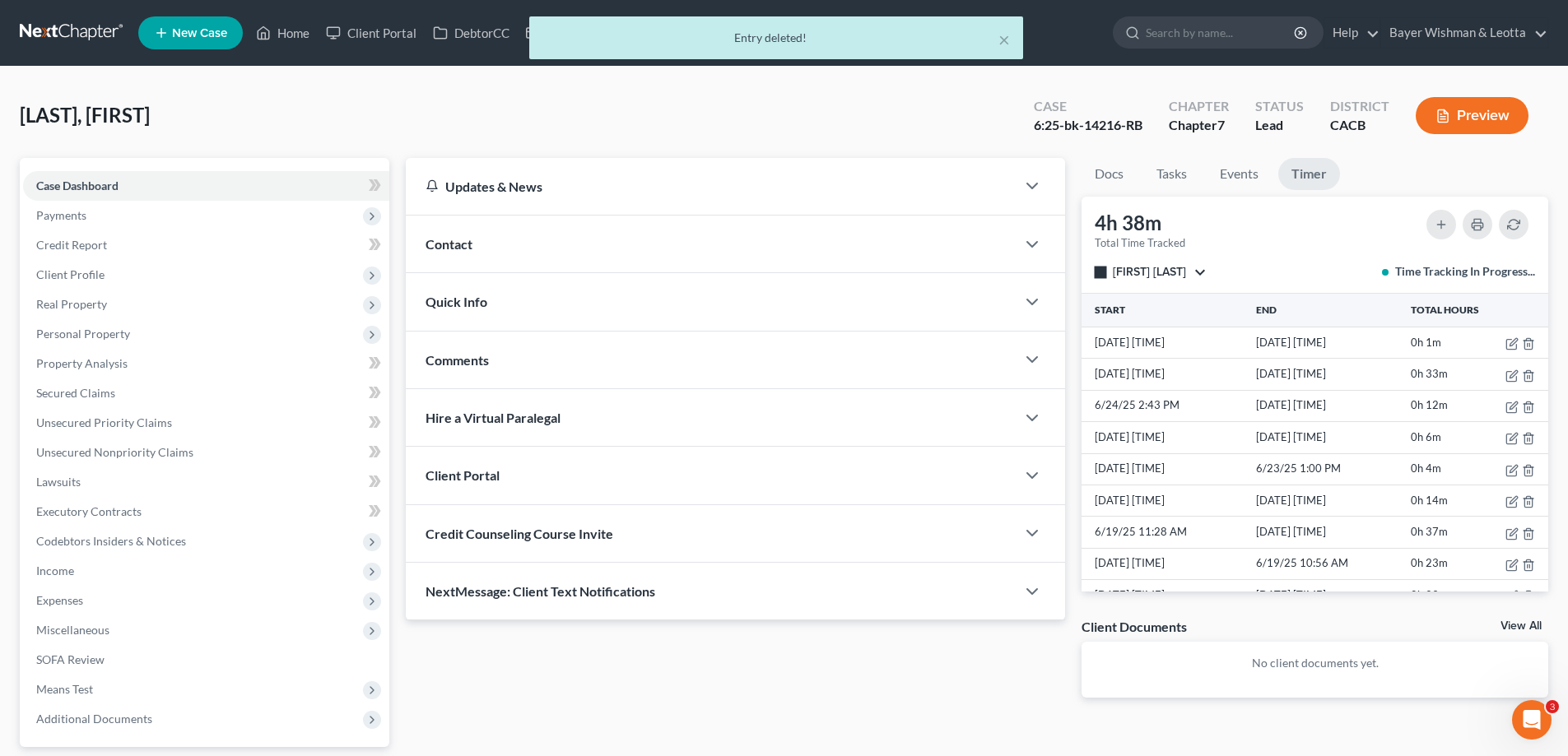 click on "×                     Entry deleted!" at bounding box center (775, 42) 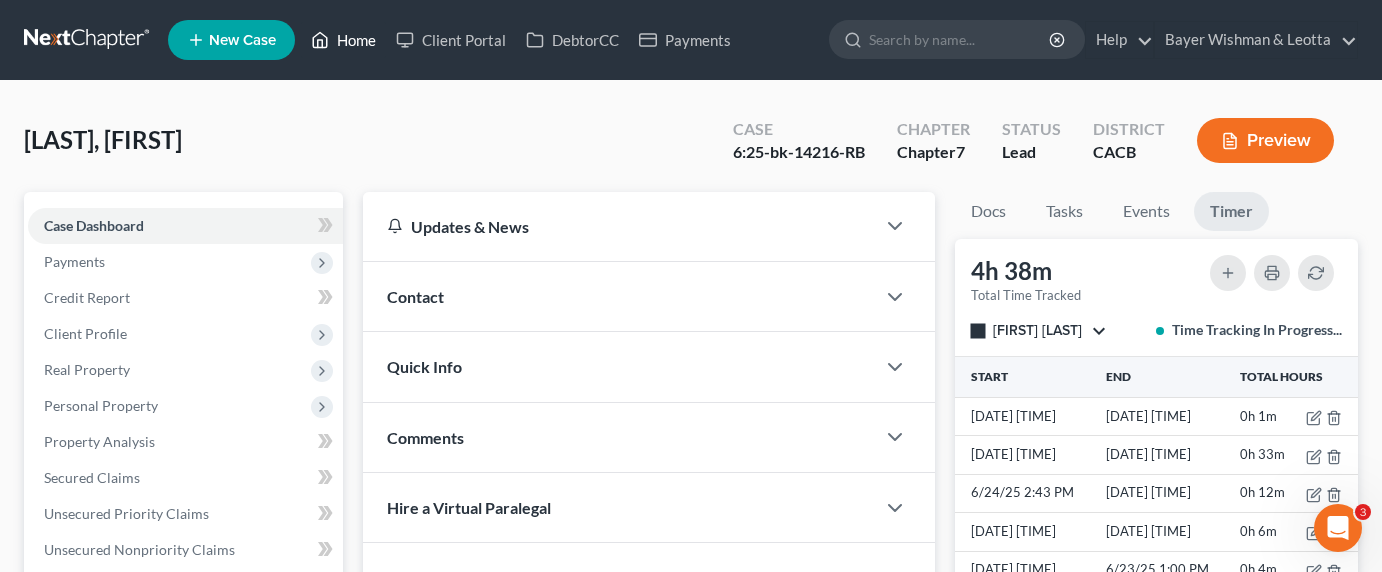 click on "Home" at bounding box center (343, 40) 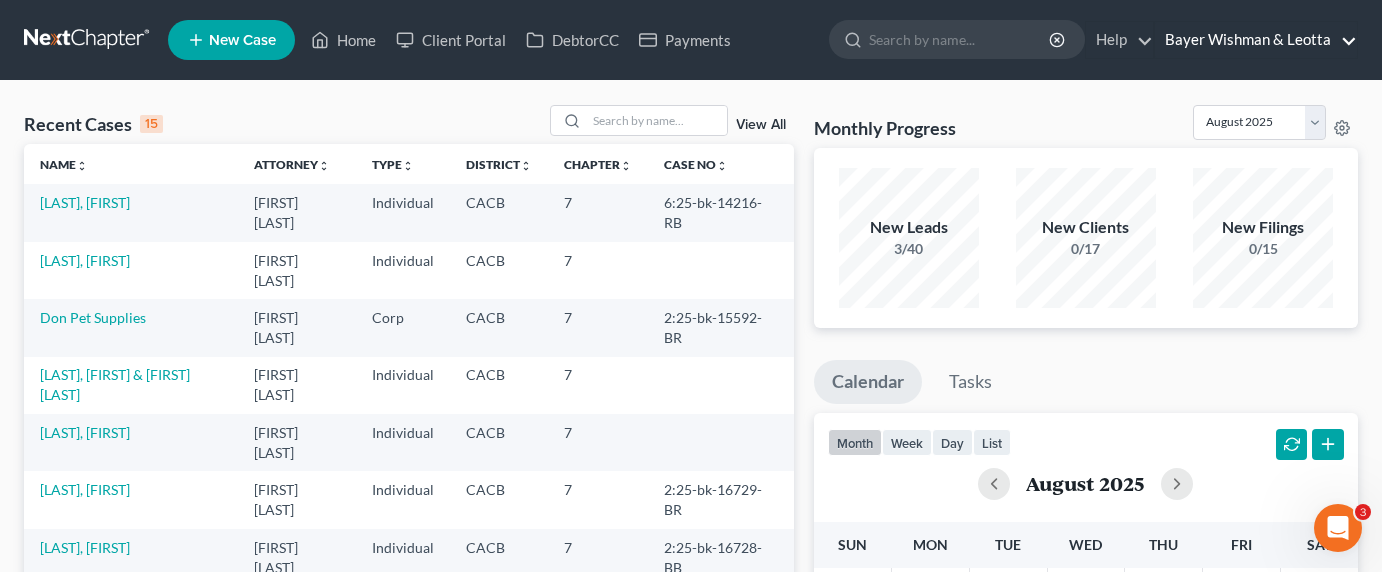click on "Bayer Wishman & Leotta" at bounding box center [1256, 40] 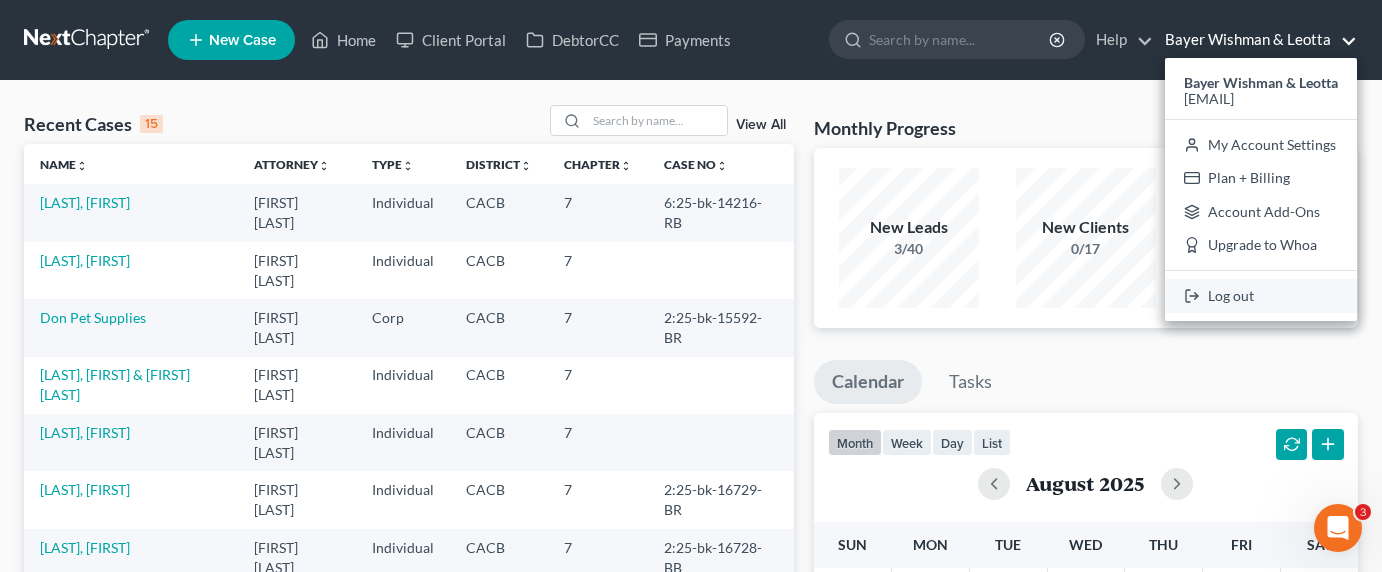 click on "Log out" at bounding box center (1261, 296) 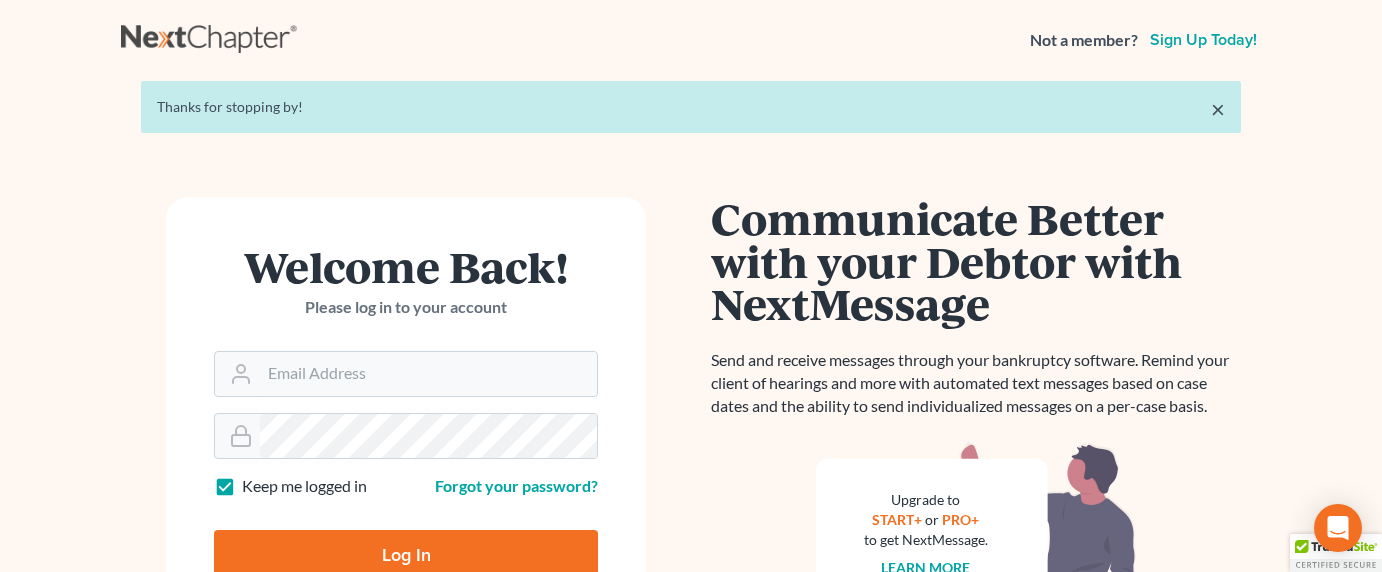 scroll, scrollTop: 0, scrollLeft: 0, axis: both 